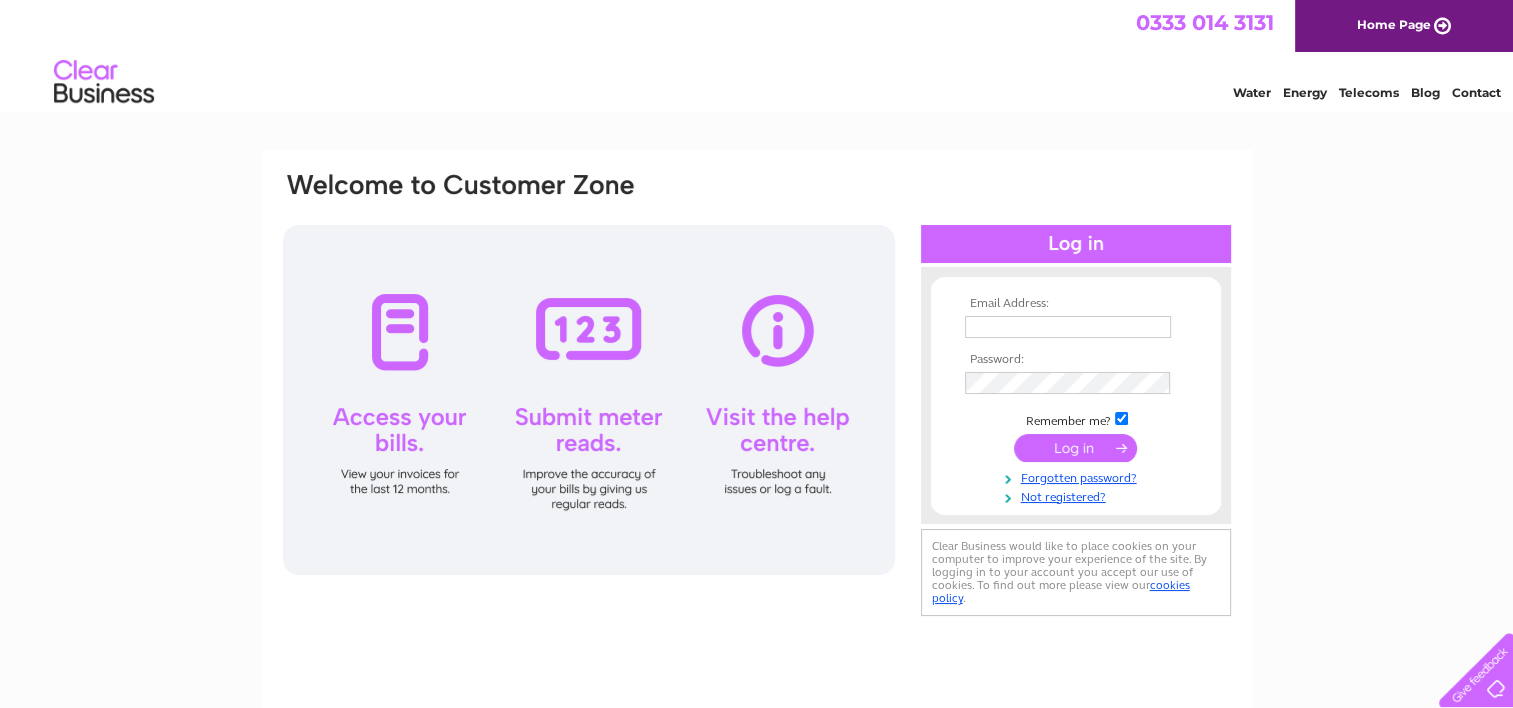 scroll, scrollTop: 0, scrollLeft: 0, axis: both 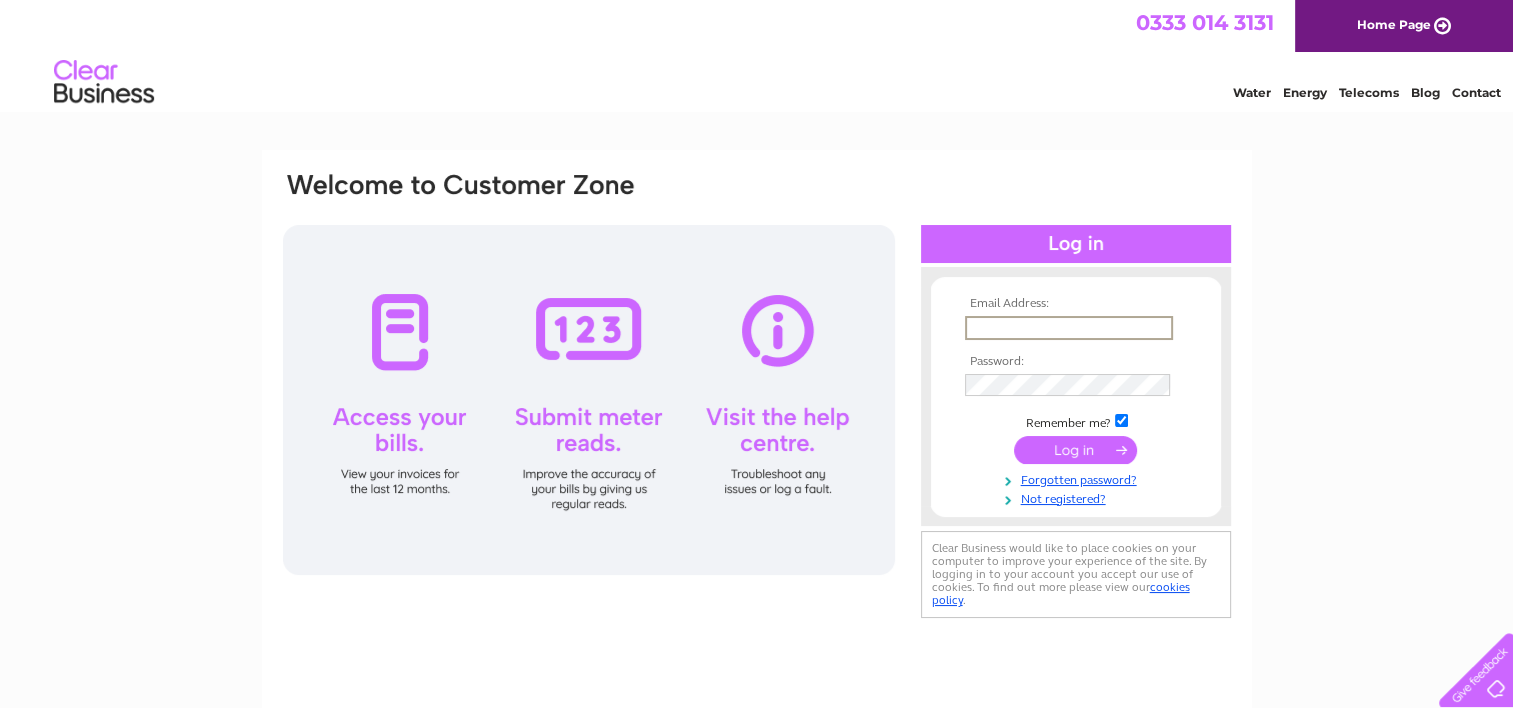 type on "happykidsnewbury@btconnect.com" 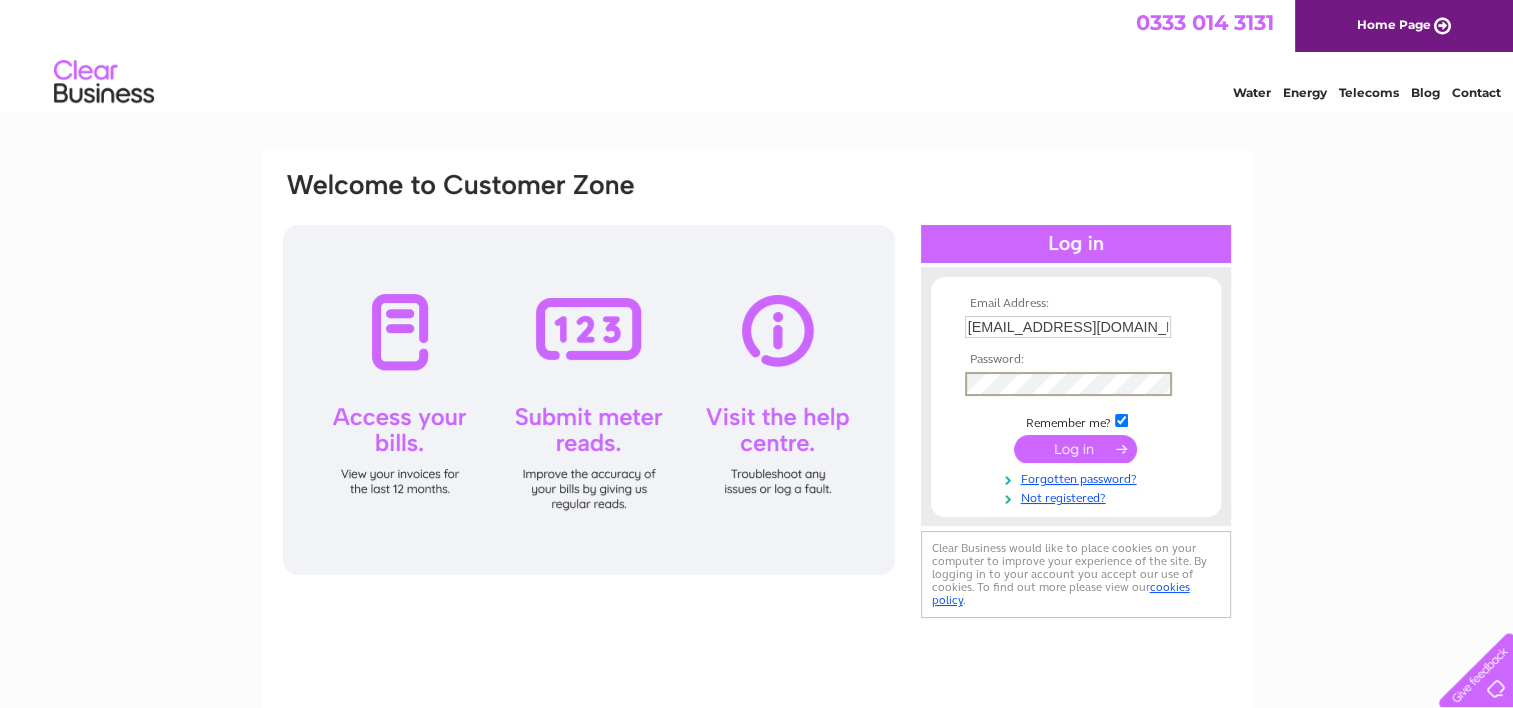 click at bounding box center (1075, 449) 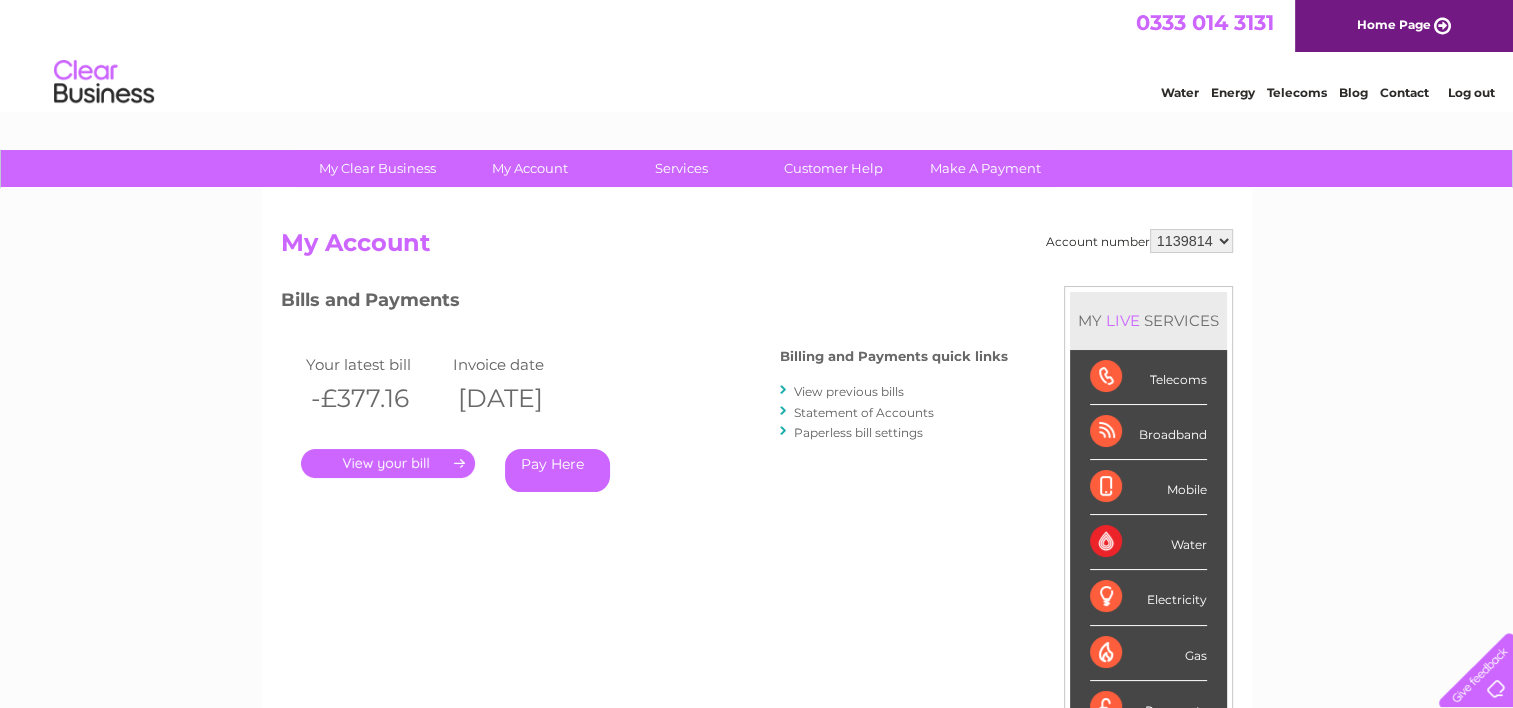 scroll, scrollTop: 0, scrollLeft: 0, axis: both 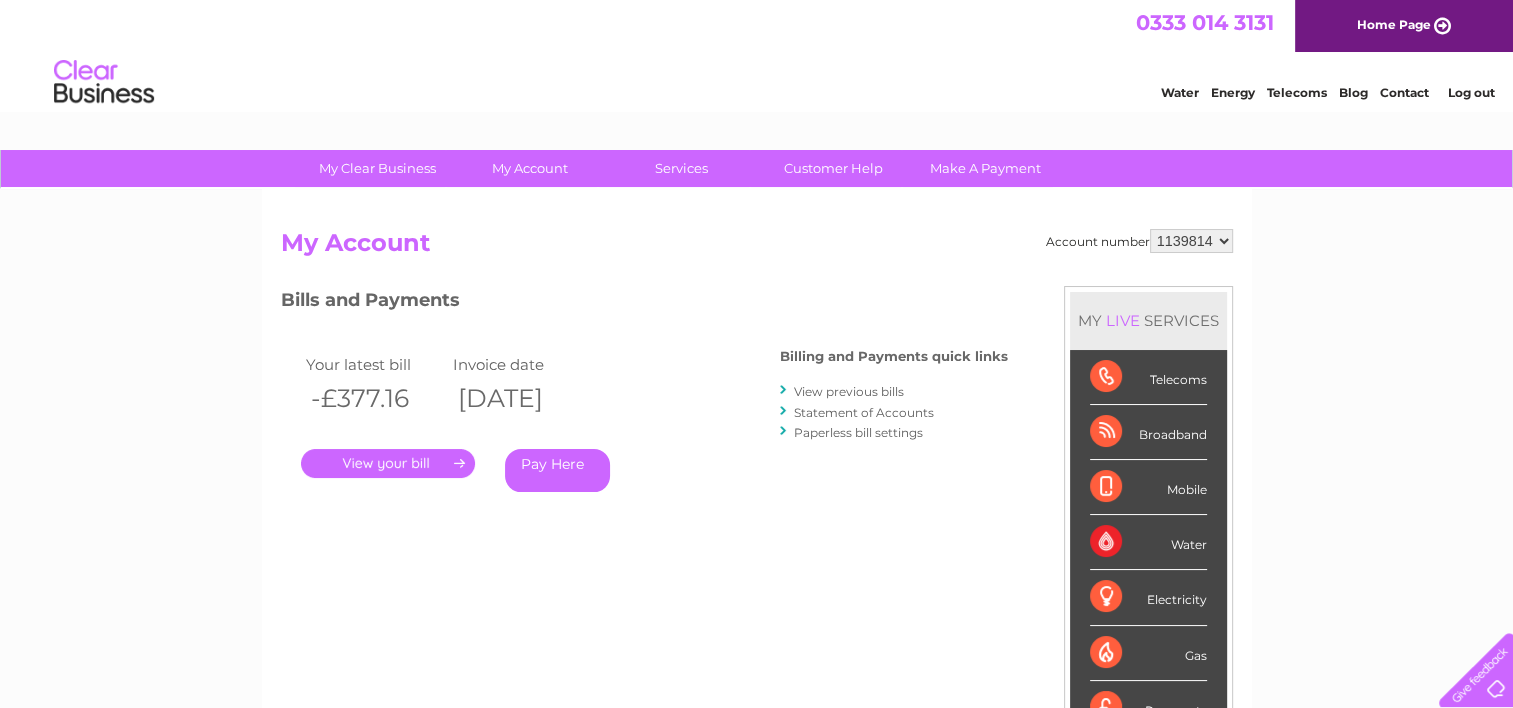 click on "." at bounding box center [388, 463] 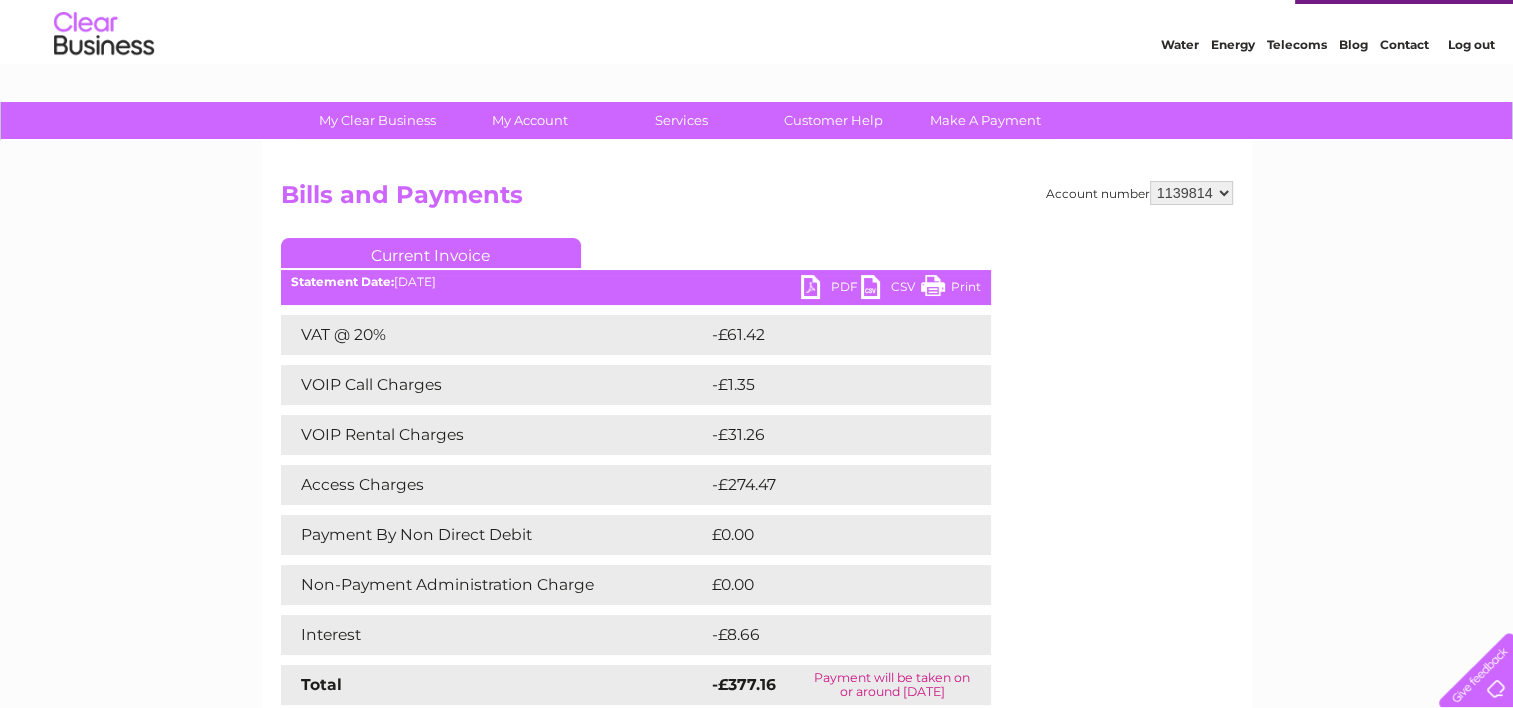scroll, scrollTop: 0, scrollLeft: 0, axis: both 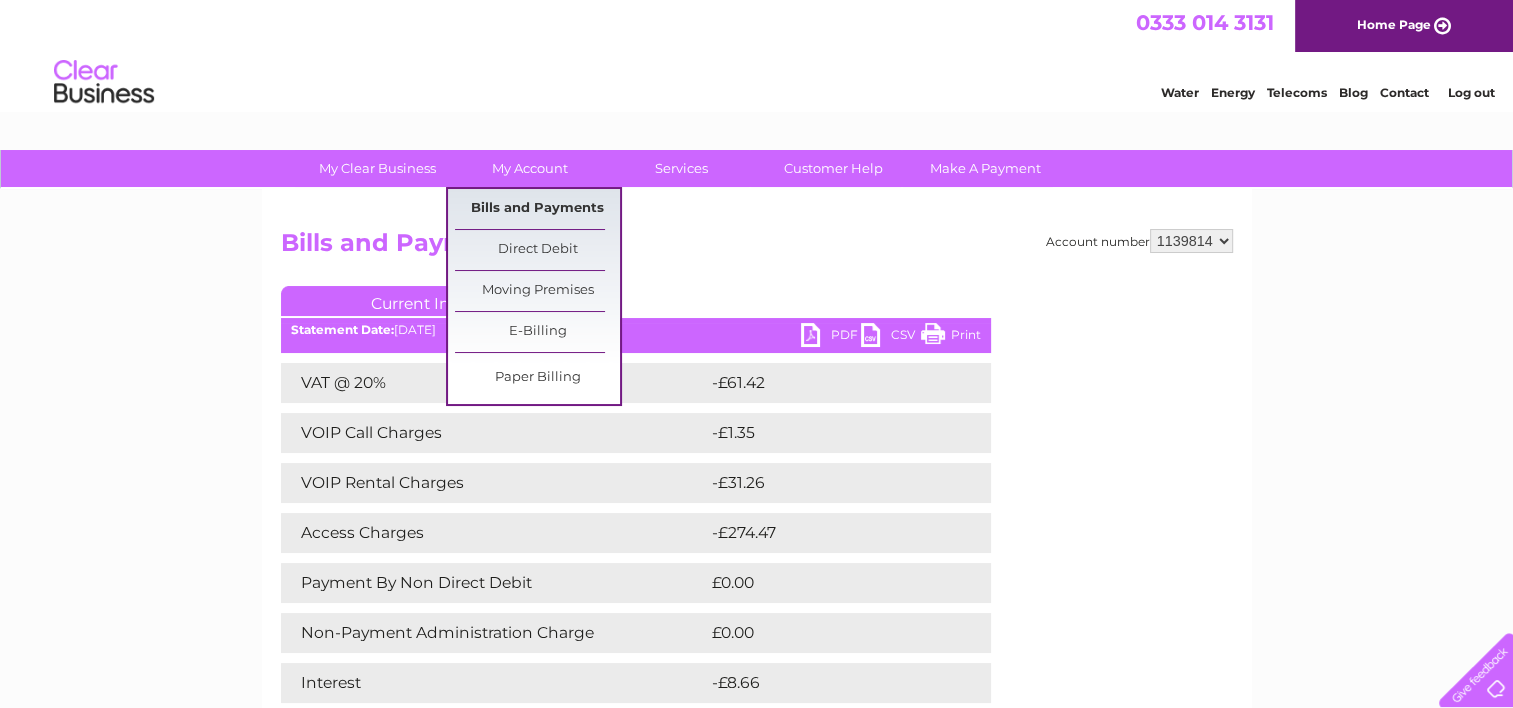 click on "Bills and Payments" at bounding box center [537, 209] 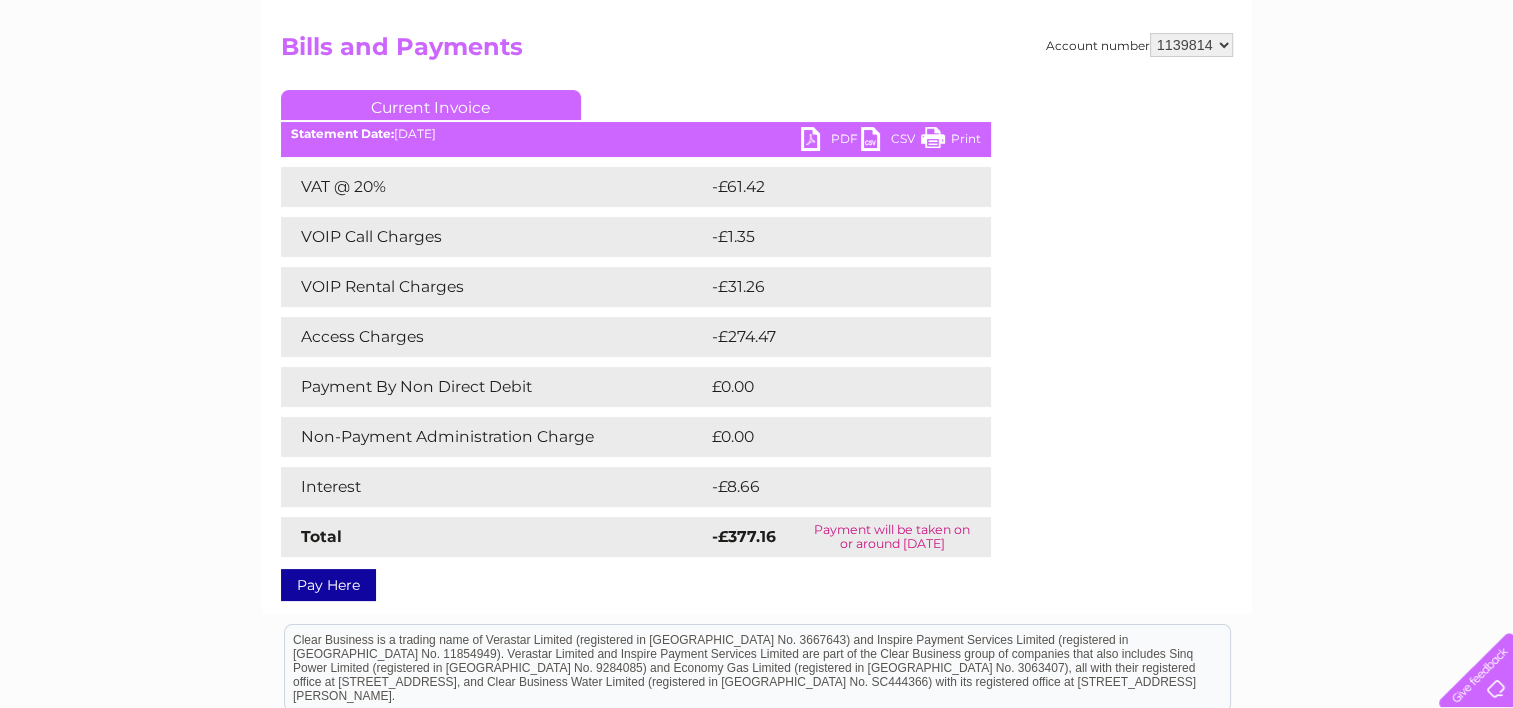 scroll, scrollTop: 200, scrollLeft: 0, axis: vertical 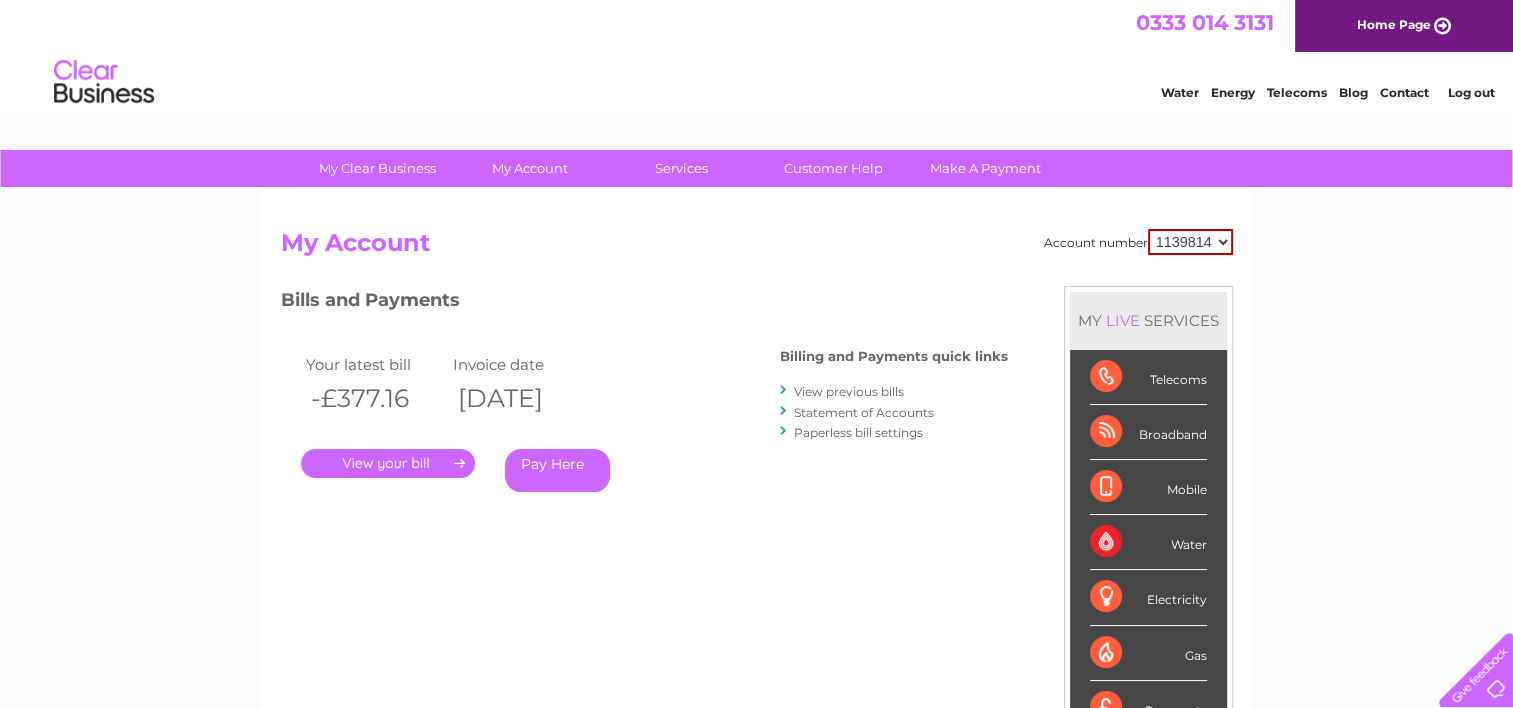 click on "View previous bills" at bounding box center (849, 391) 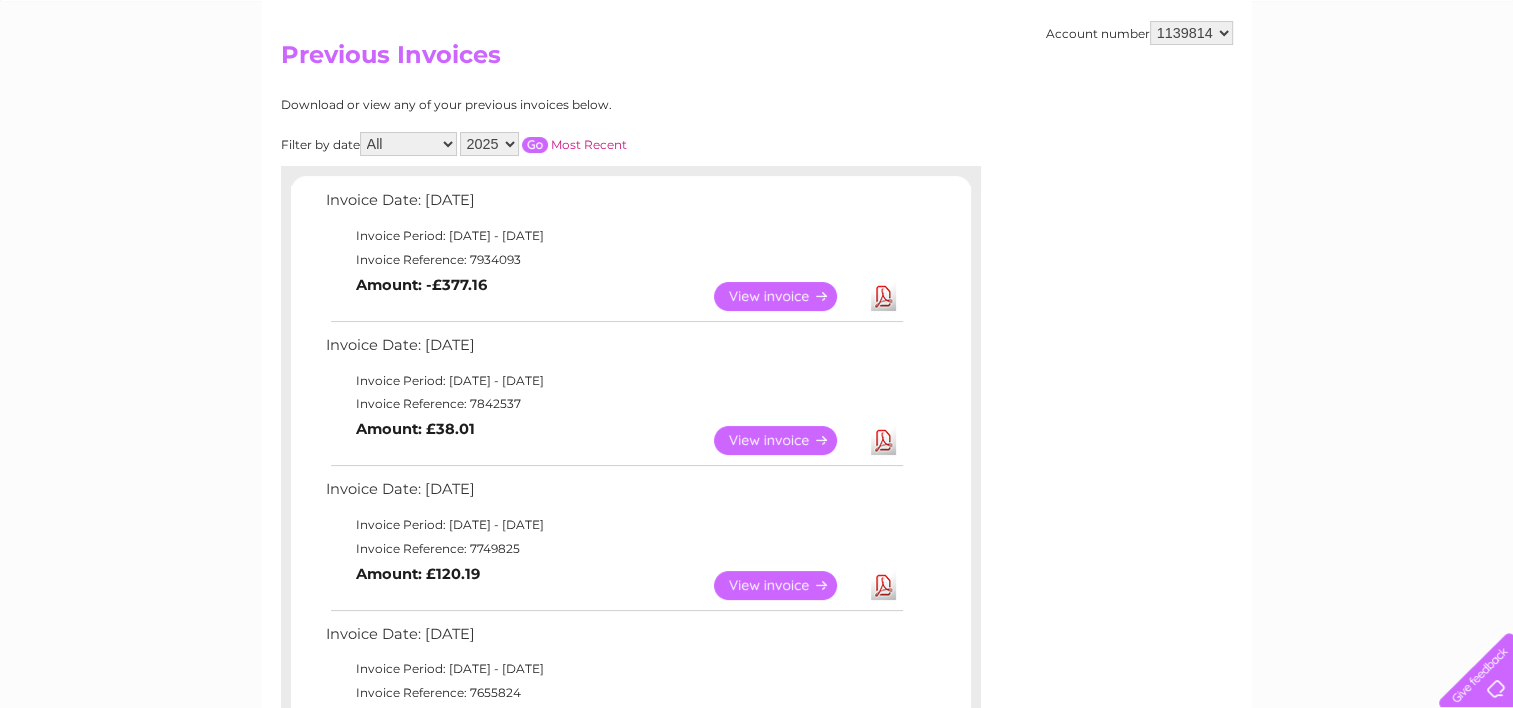 scroll, scrollTop: 100, scrollLeft: 0, axis: vertical 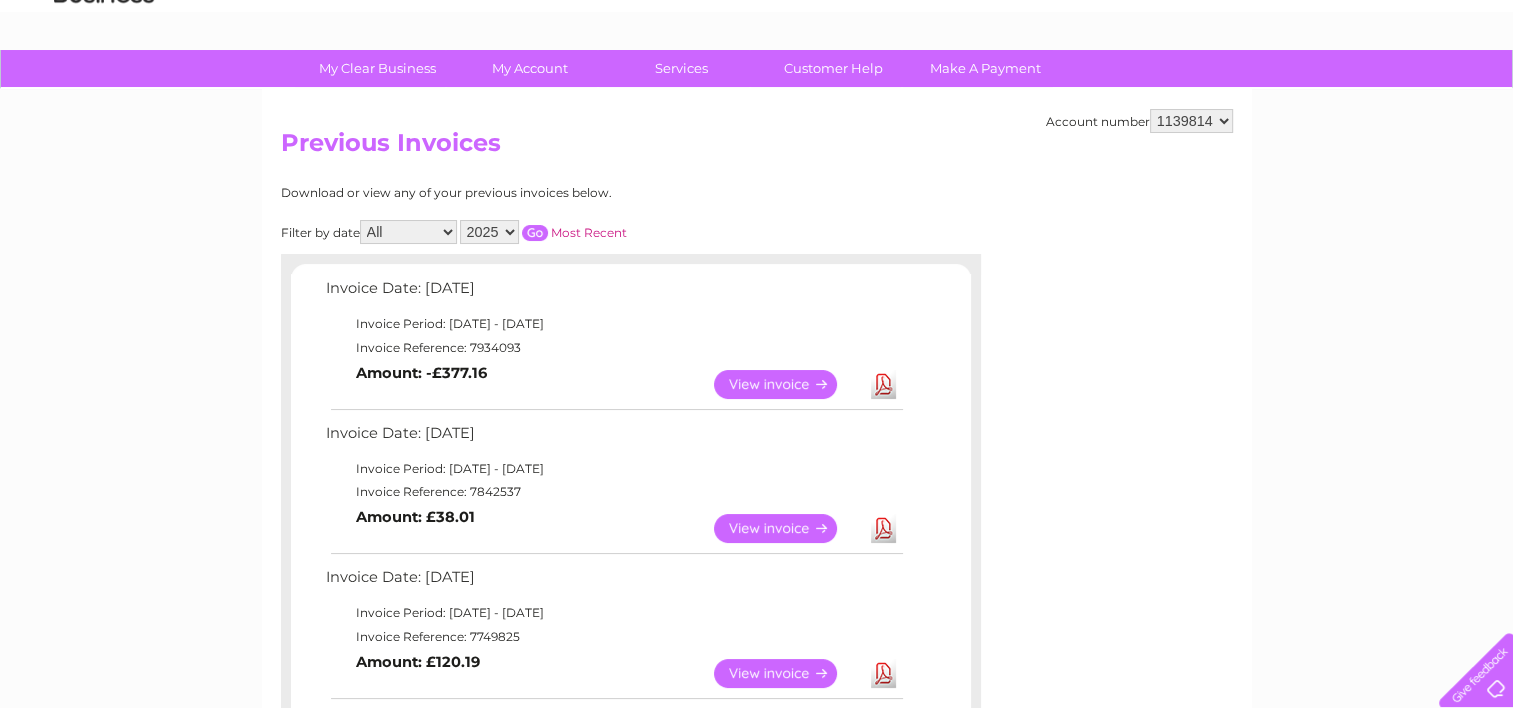 click on "View" at bounding box center (787, 384) 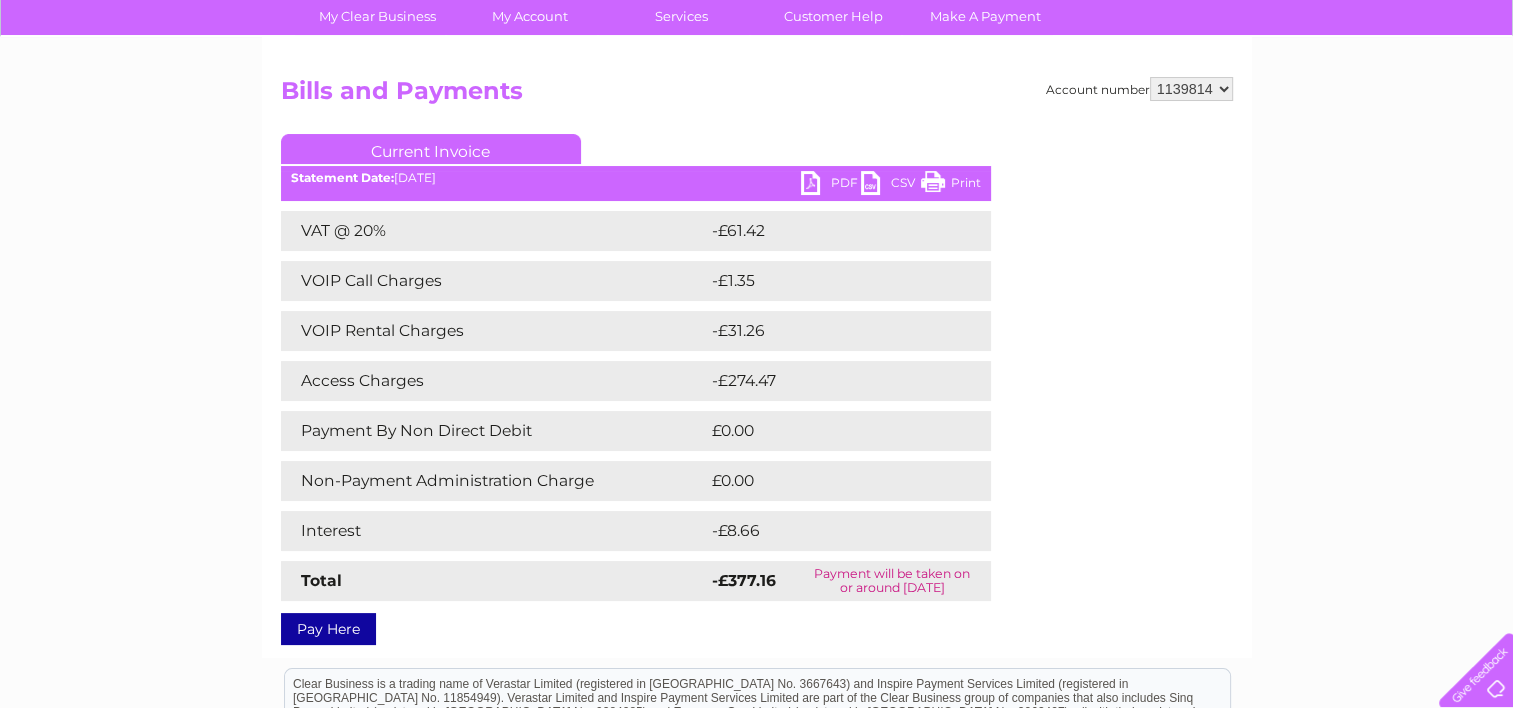 scroll, scrollTop: 200, scrollLeft: 0, axis: vertical 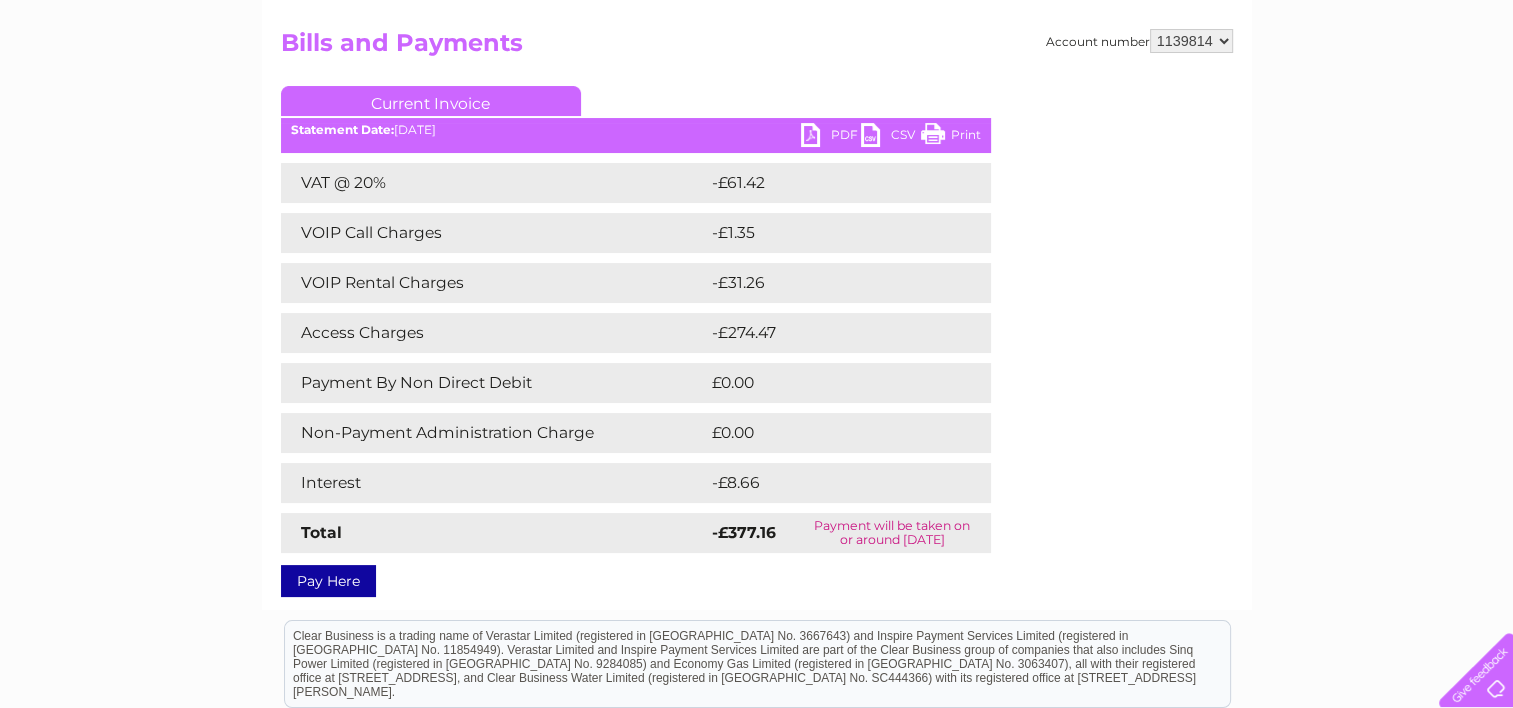click on "Pay Here" at bounding box center [328, 581] 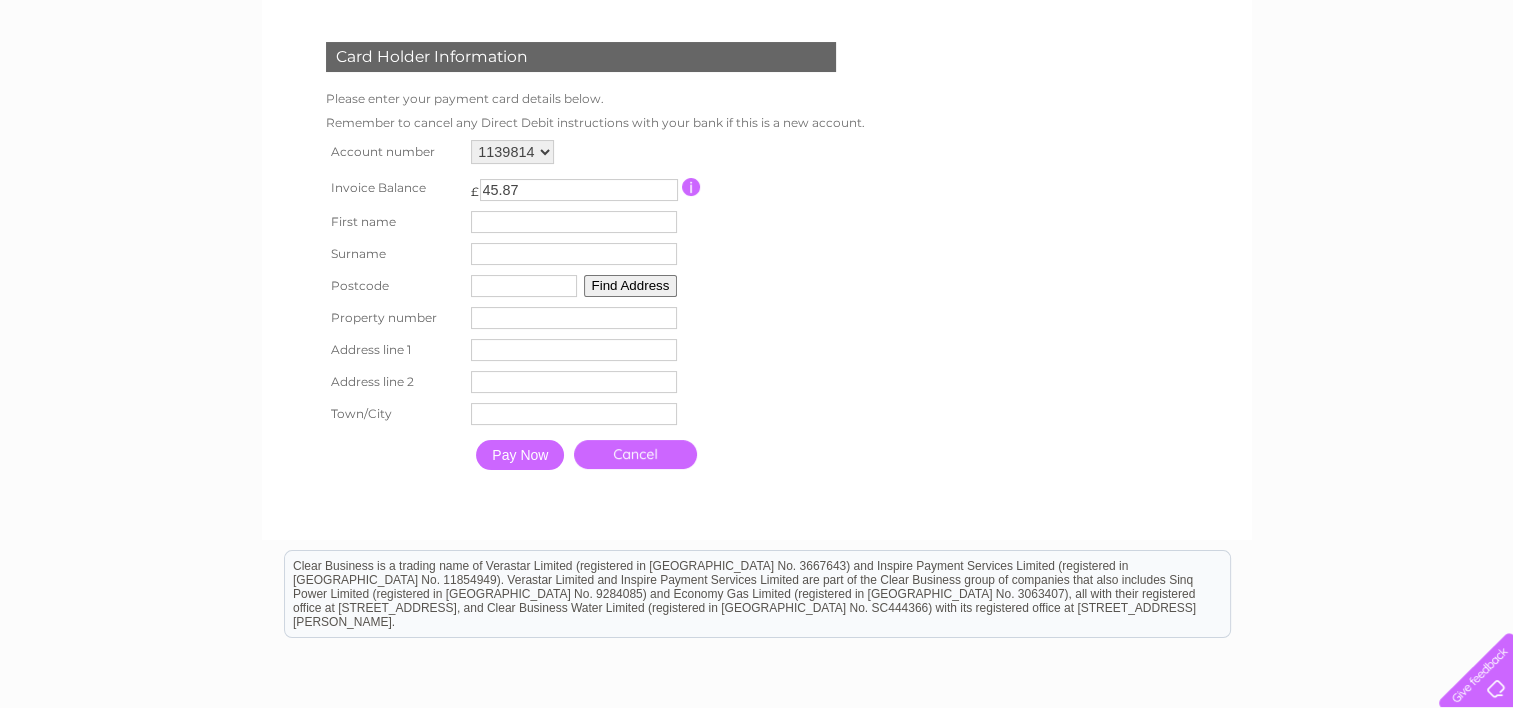 scroll, scrollTop: 300, scrollLeft: 0, axis: vertical 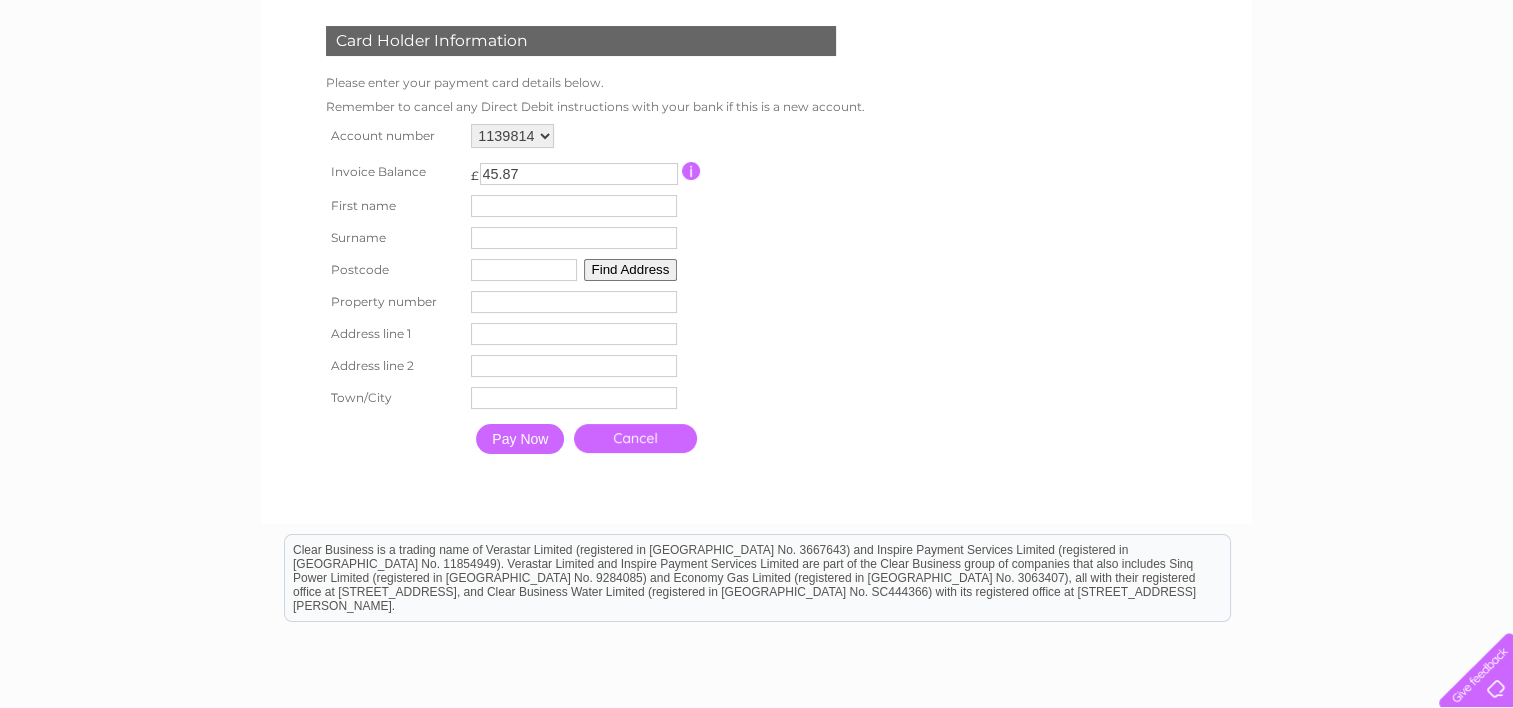 click on "Cancel" at bounding box center [635, 438] 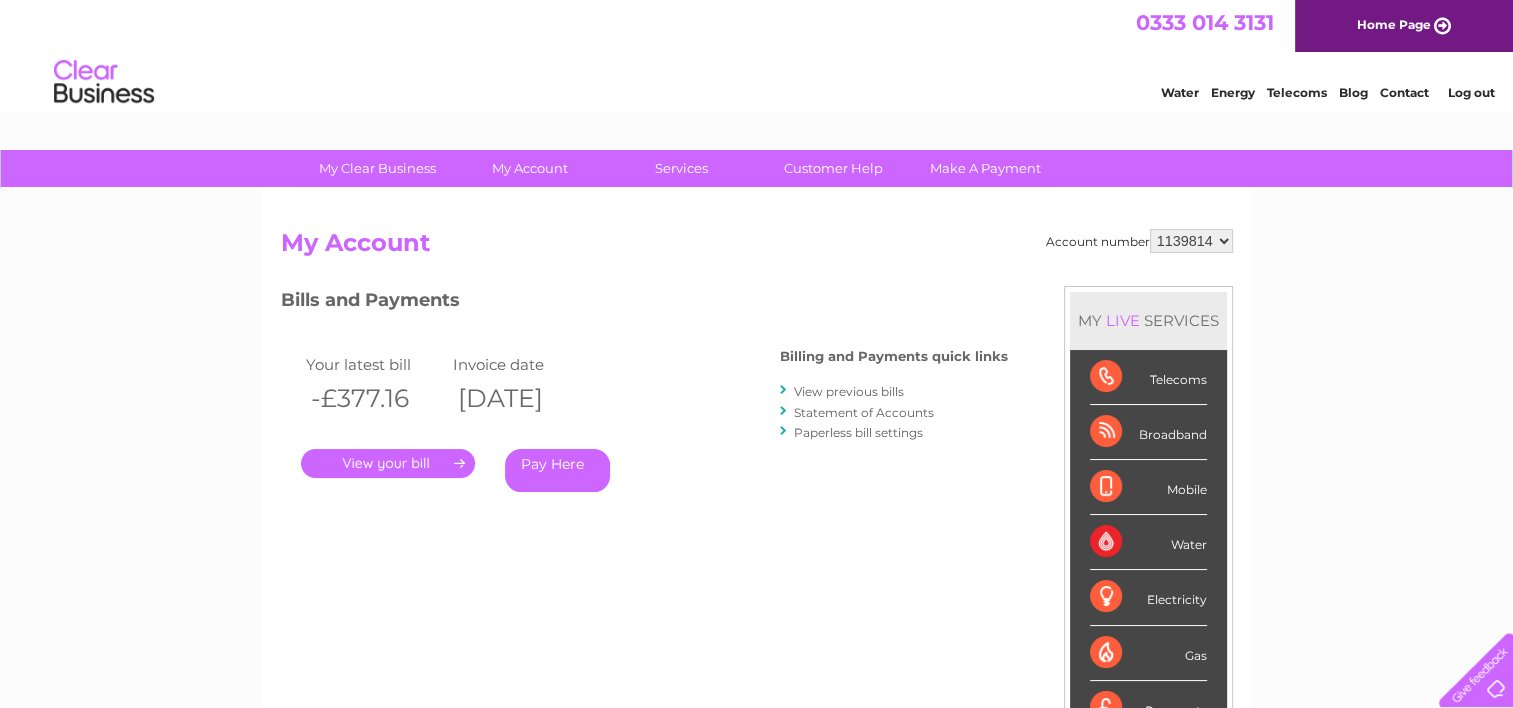 scroll, scrollTop: 0, scrollLeft: 0, axis: both 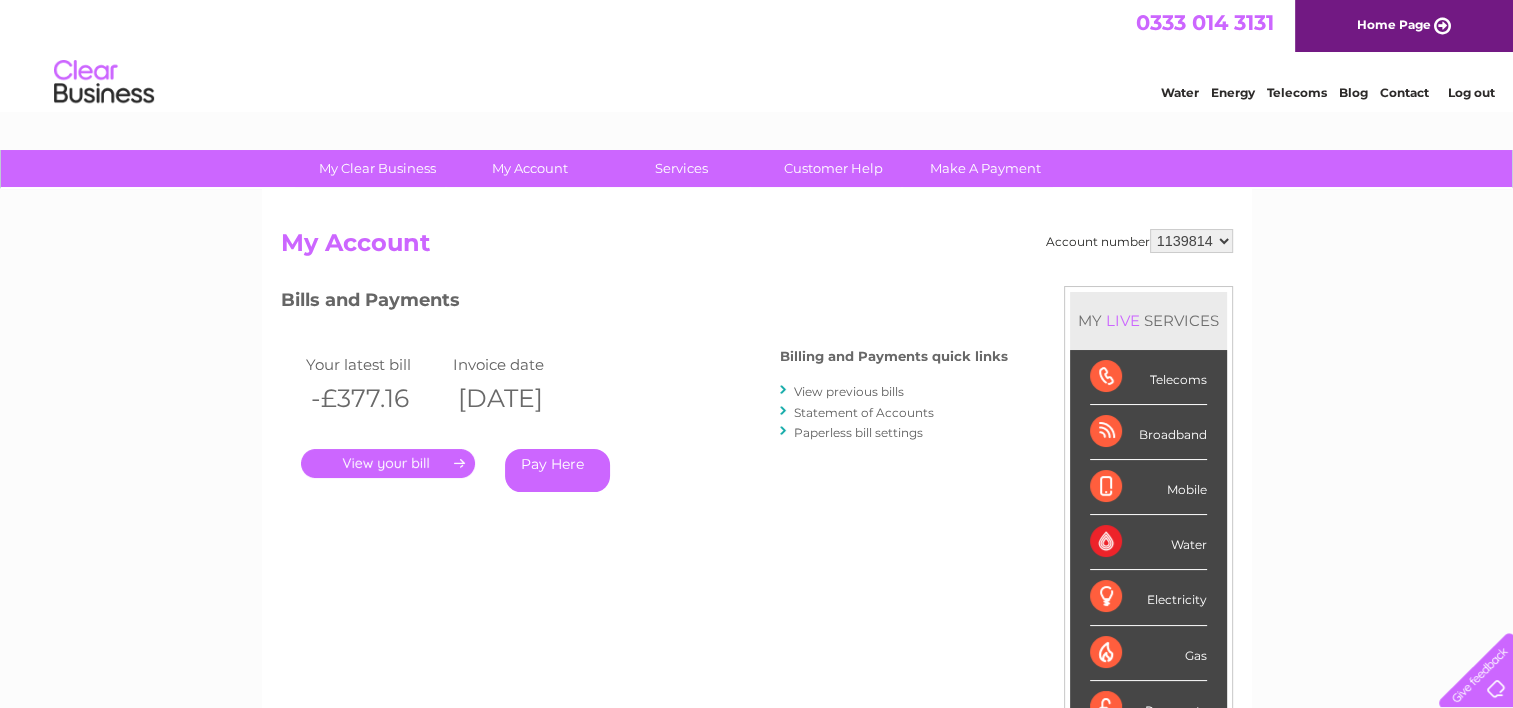 click on "Log out" at bounding box center [1470, 92] 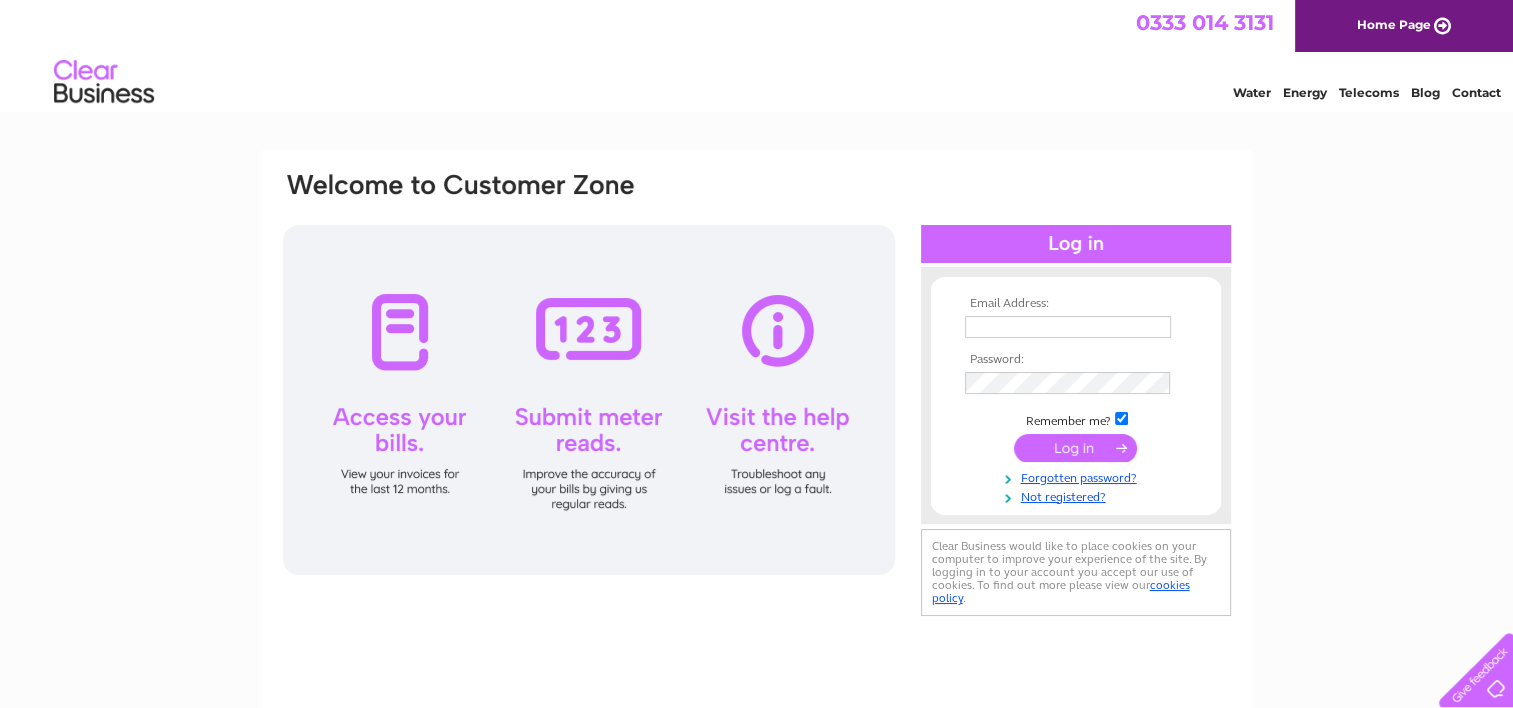 scroll, scrollTop: 0, scrollLeft: 0, axis: both 